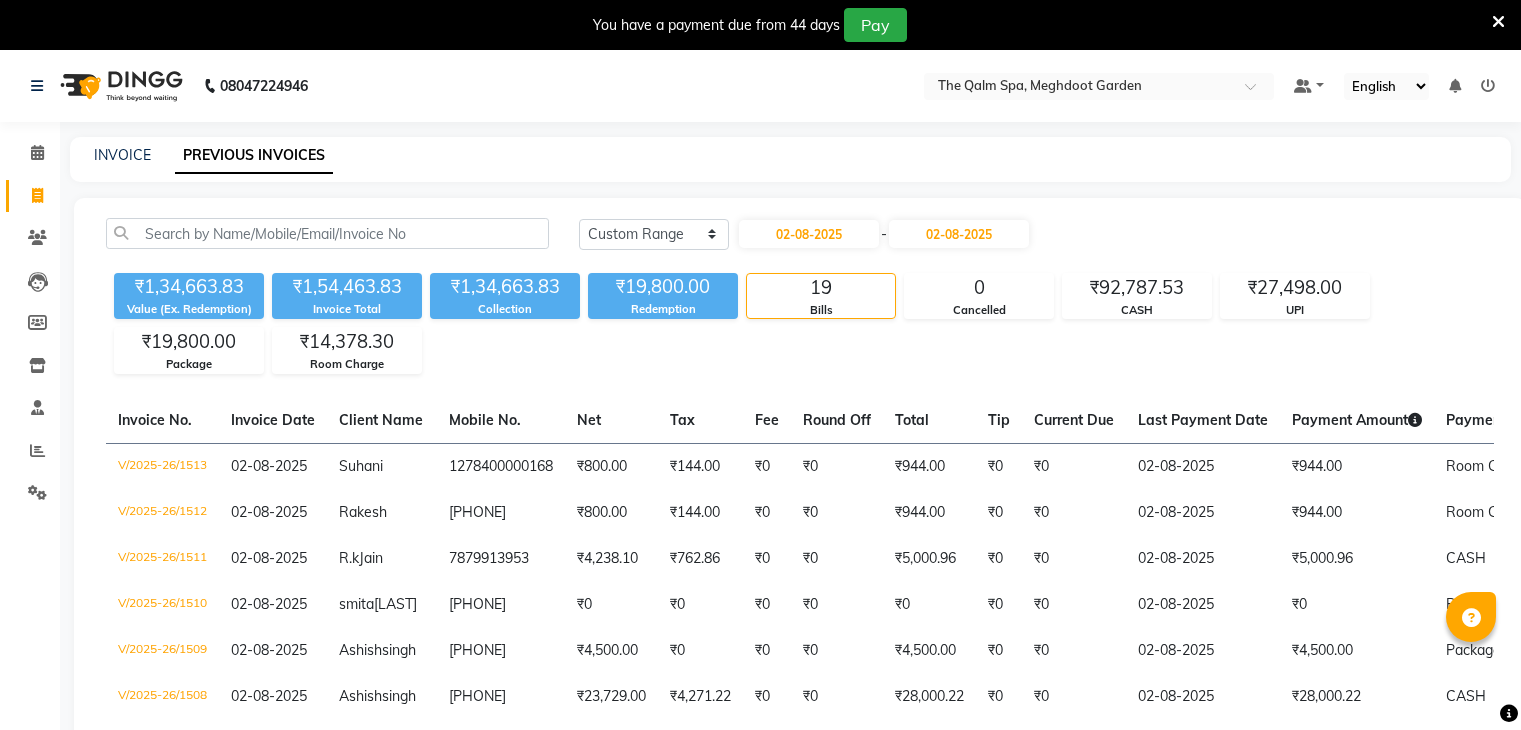 select on "range" 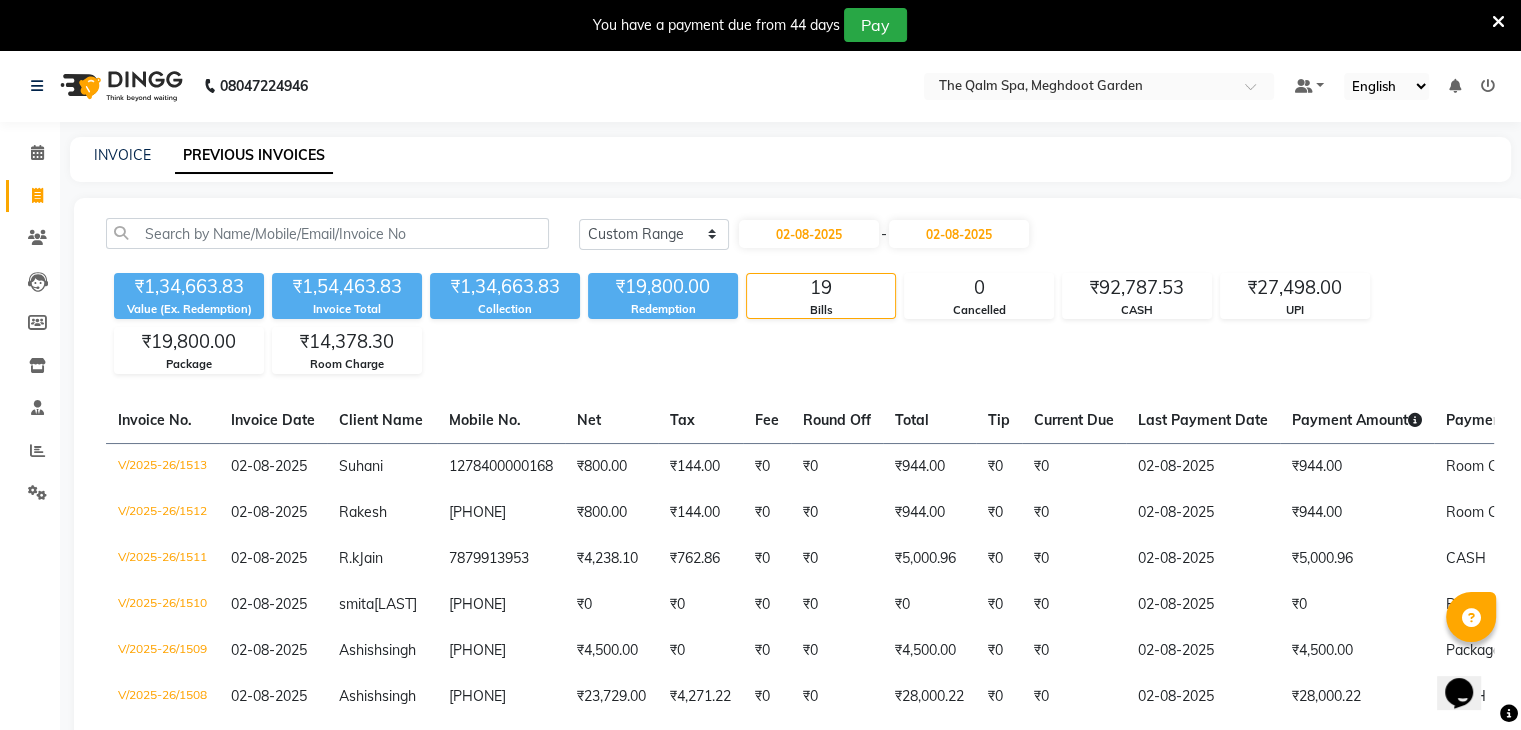 scroll, scrollTop: 0, scrollLeft: 0, axis: both 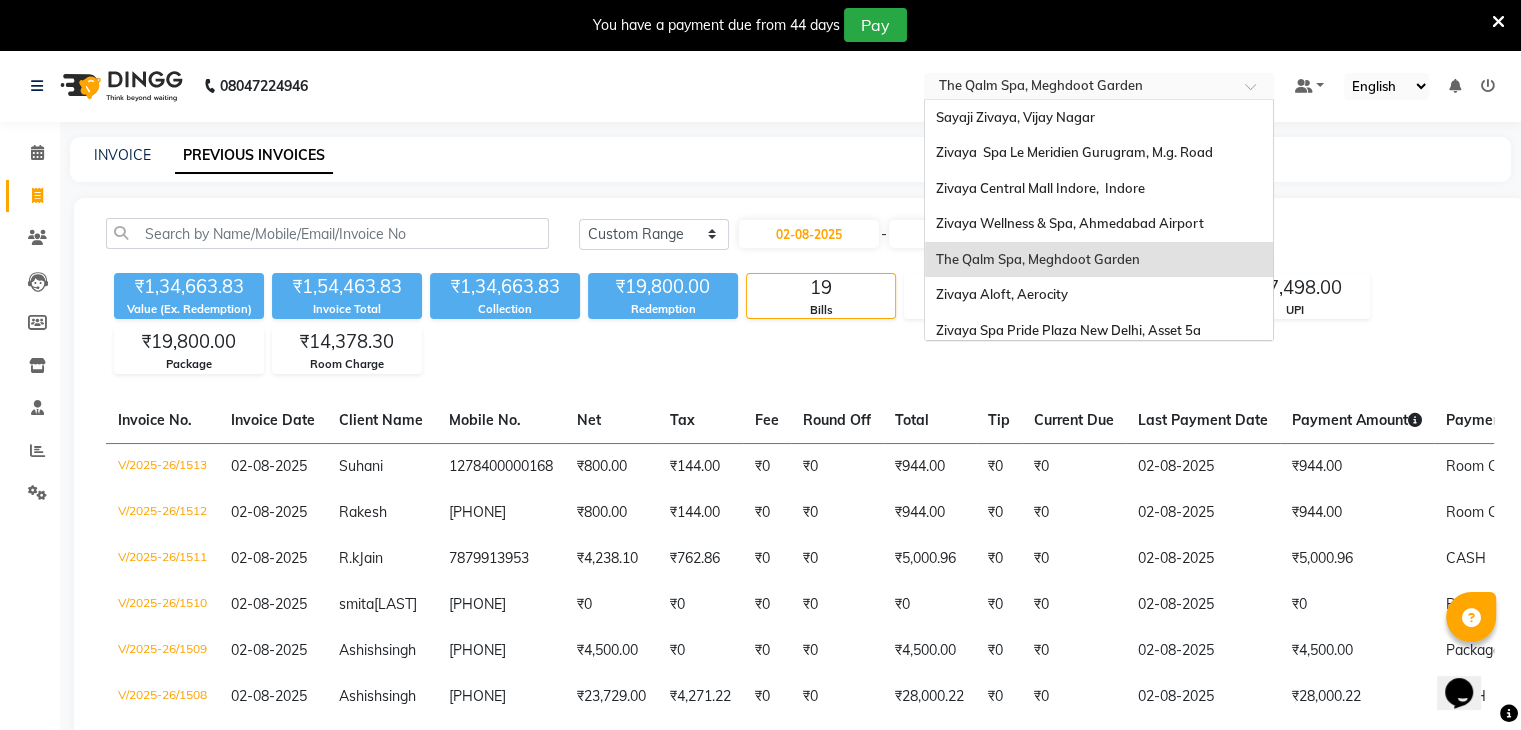 click at bounding box center (1079, 88) 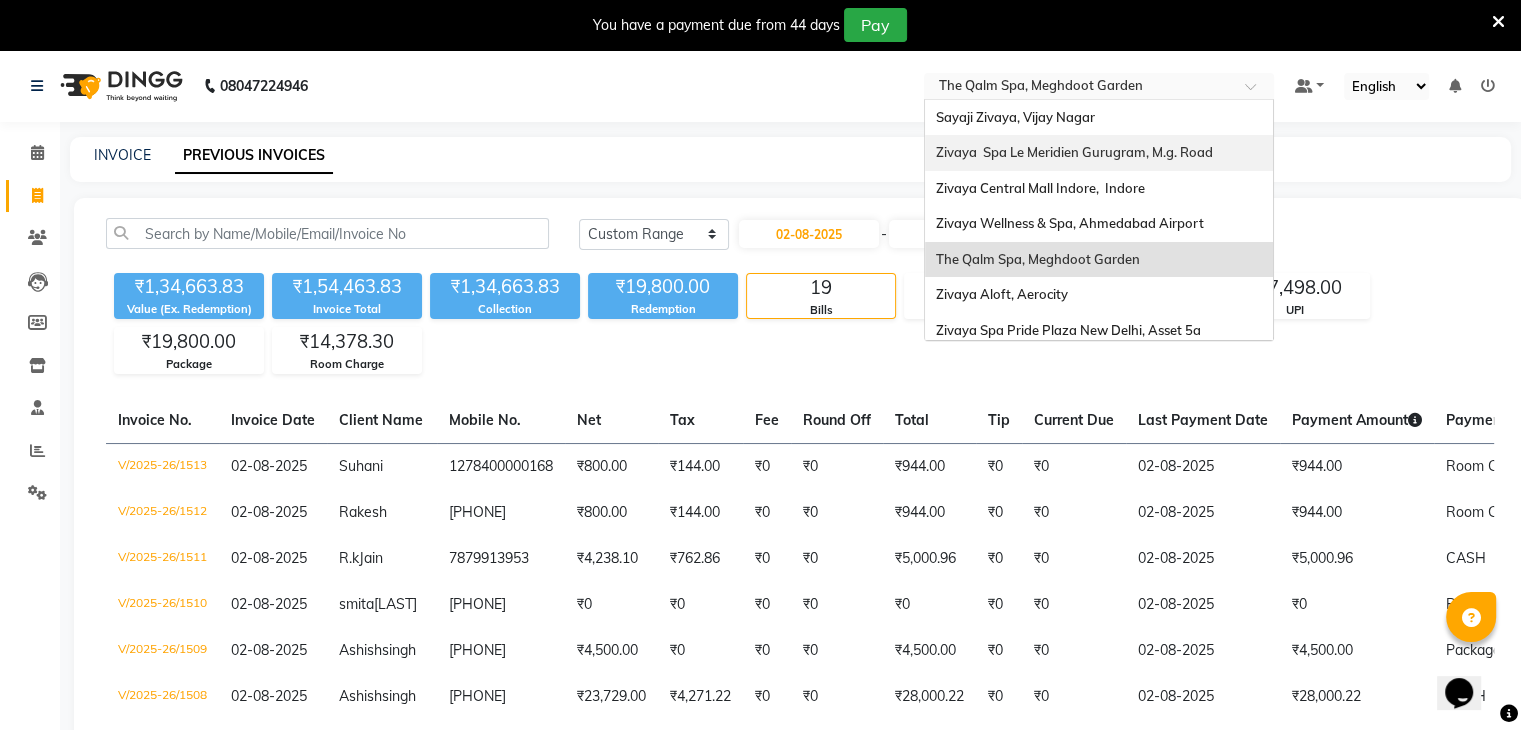 click on "Zivaya  Spa Le Meridien Gurugram, M.g. Road" at bounding box center [1073, 152] 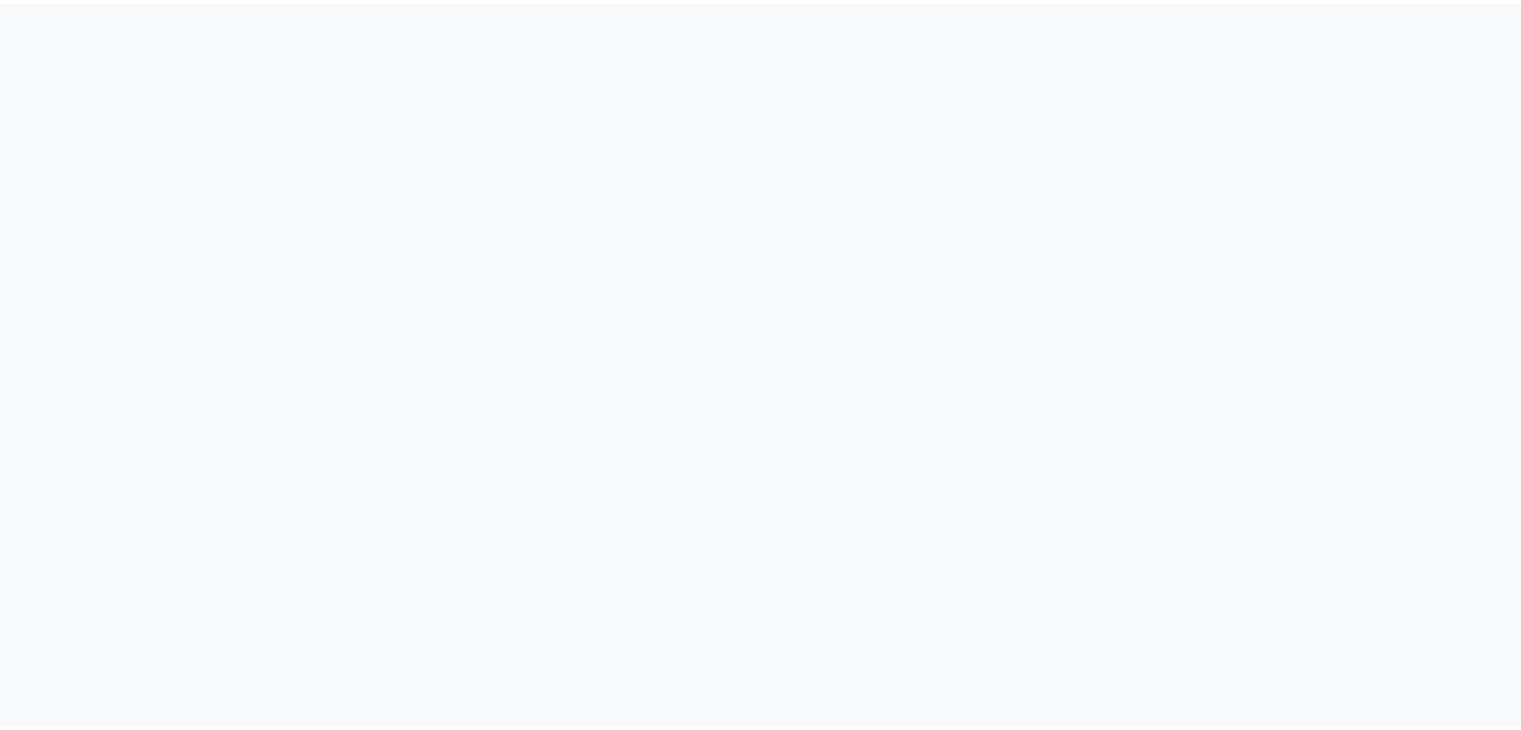 scroll, scrollTop: 0, scrollLeft: 0, axis: both 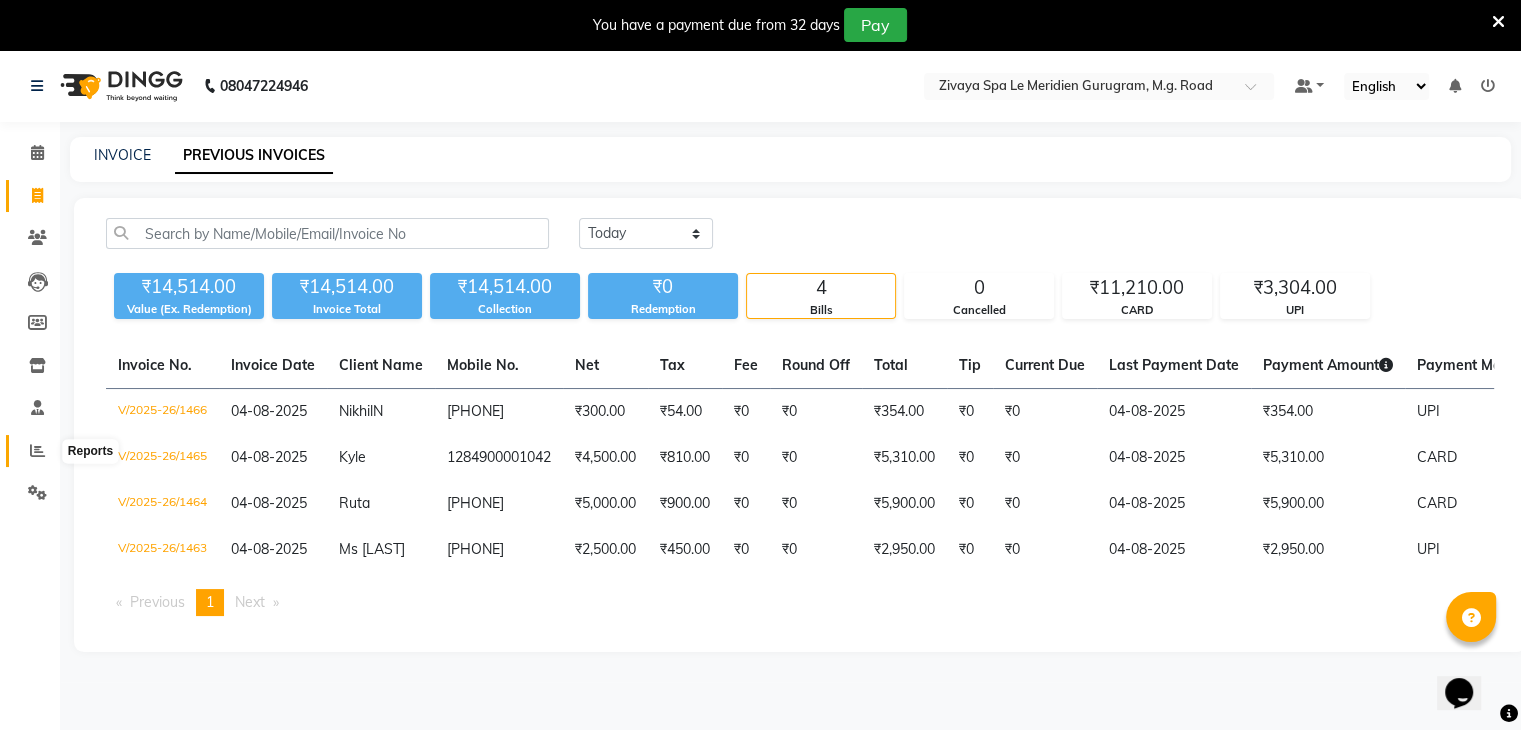 click 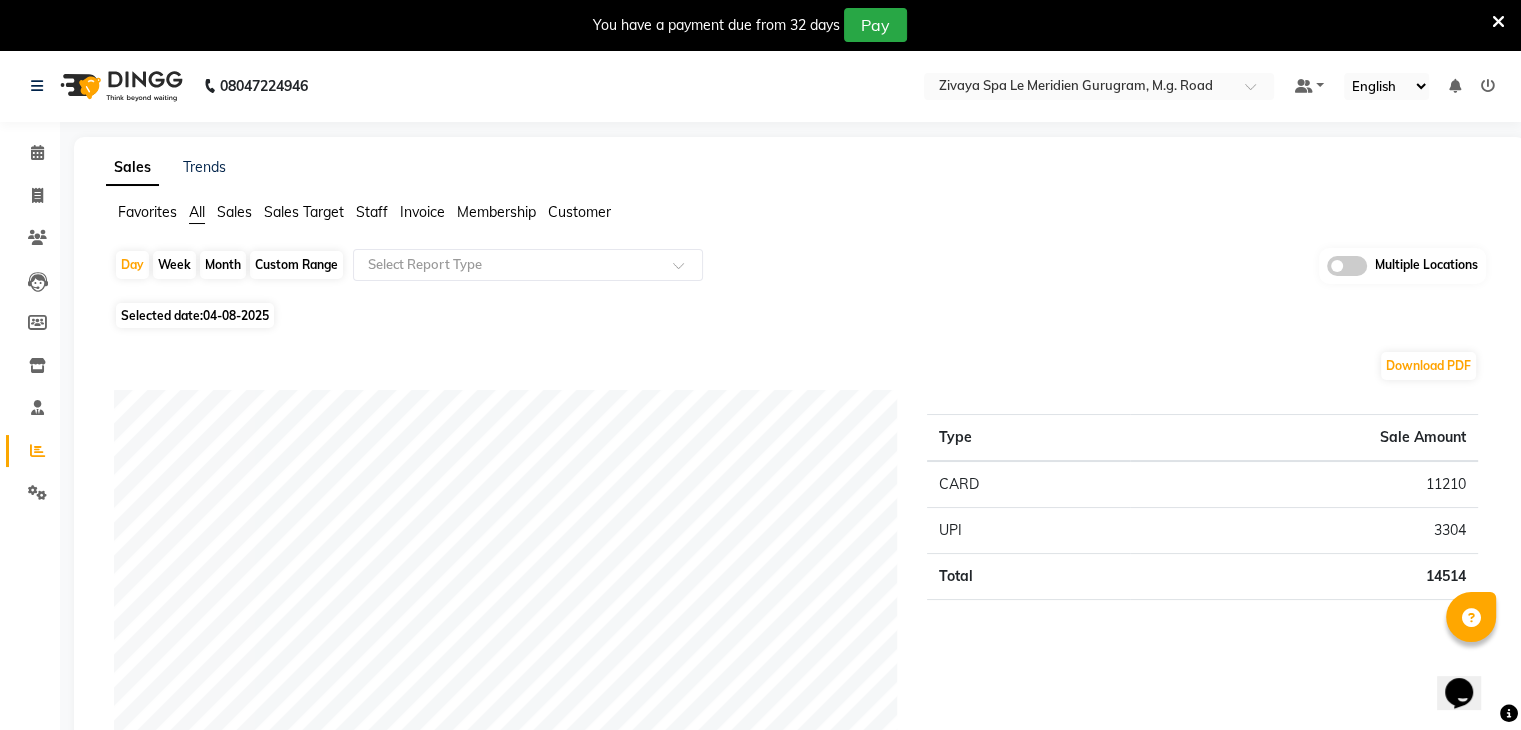 click on "Month" 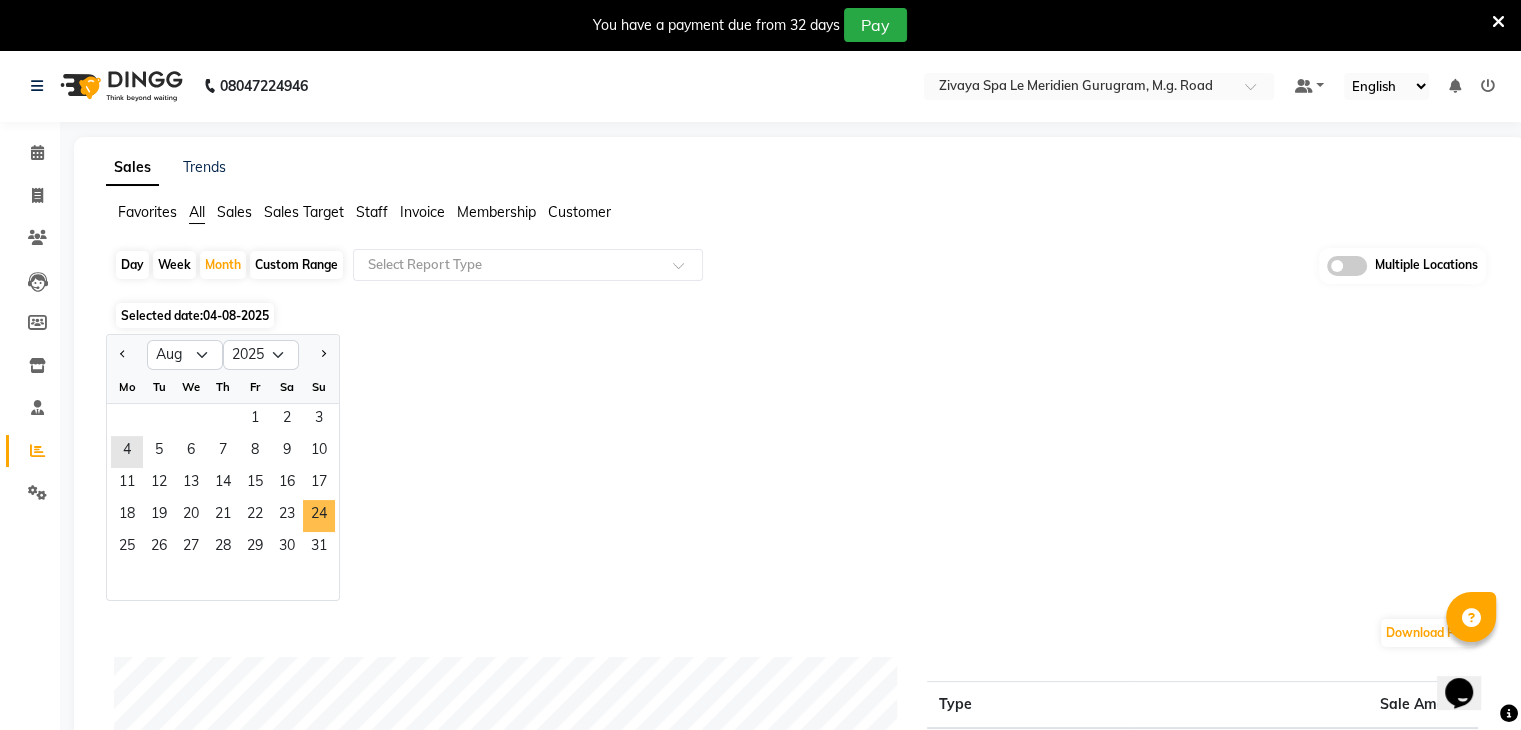 drag, startPoint x: 253, startPoint y: 419, endPoint x: 336, endPoint y: 549, distance: 154.23683 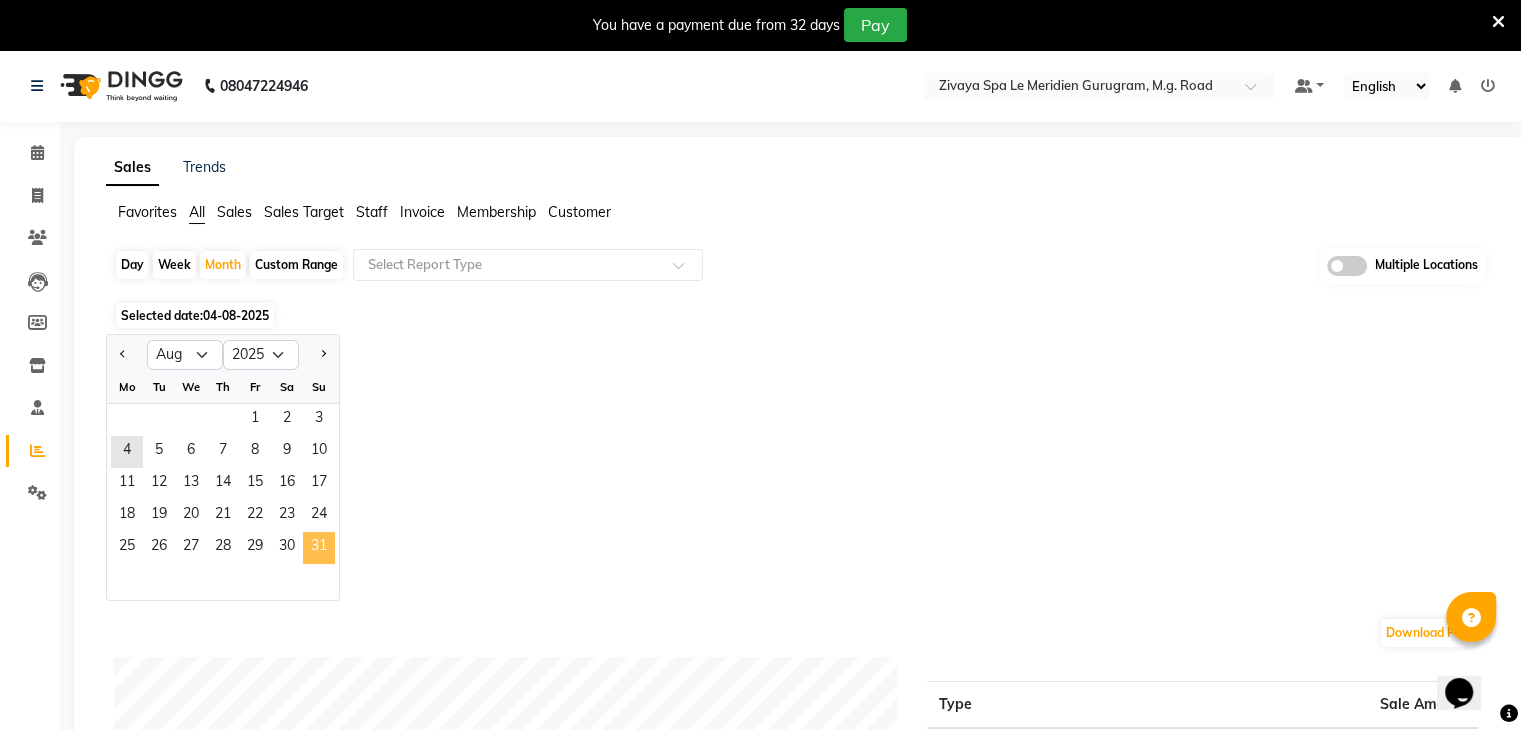 click on "31" 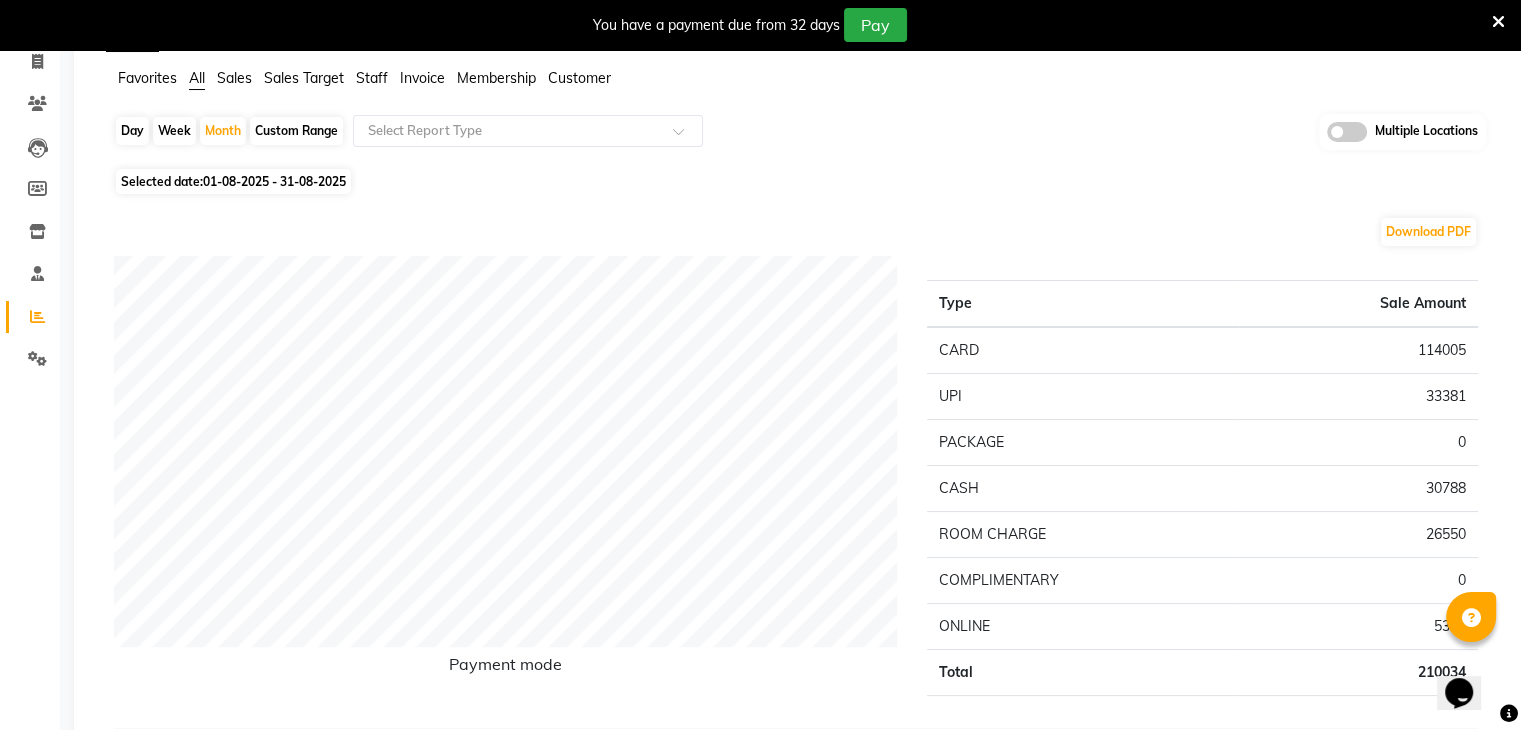scroll, scrollTop: 0, scrollLeft: 0, axis: both 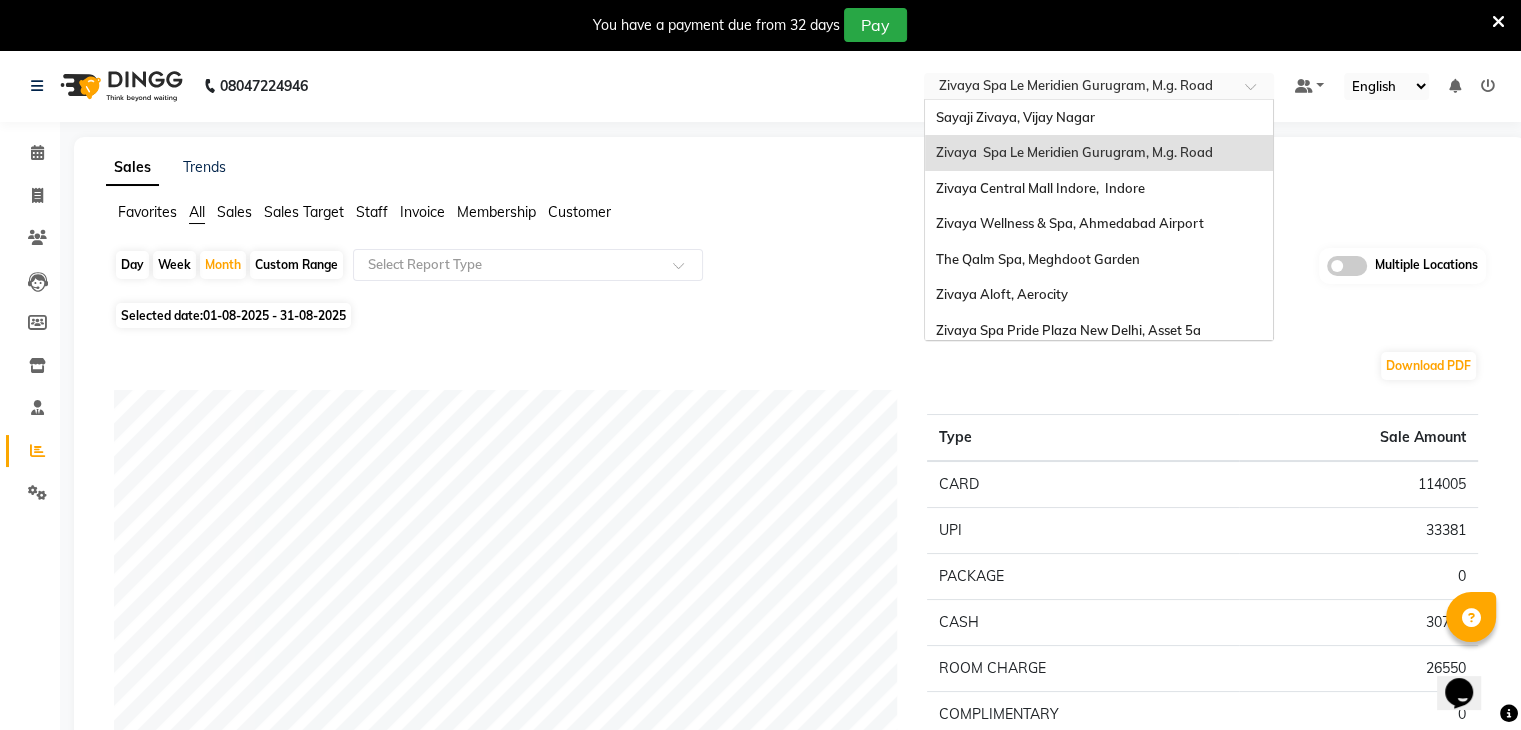 click at bounding box center [1079, 88] 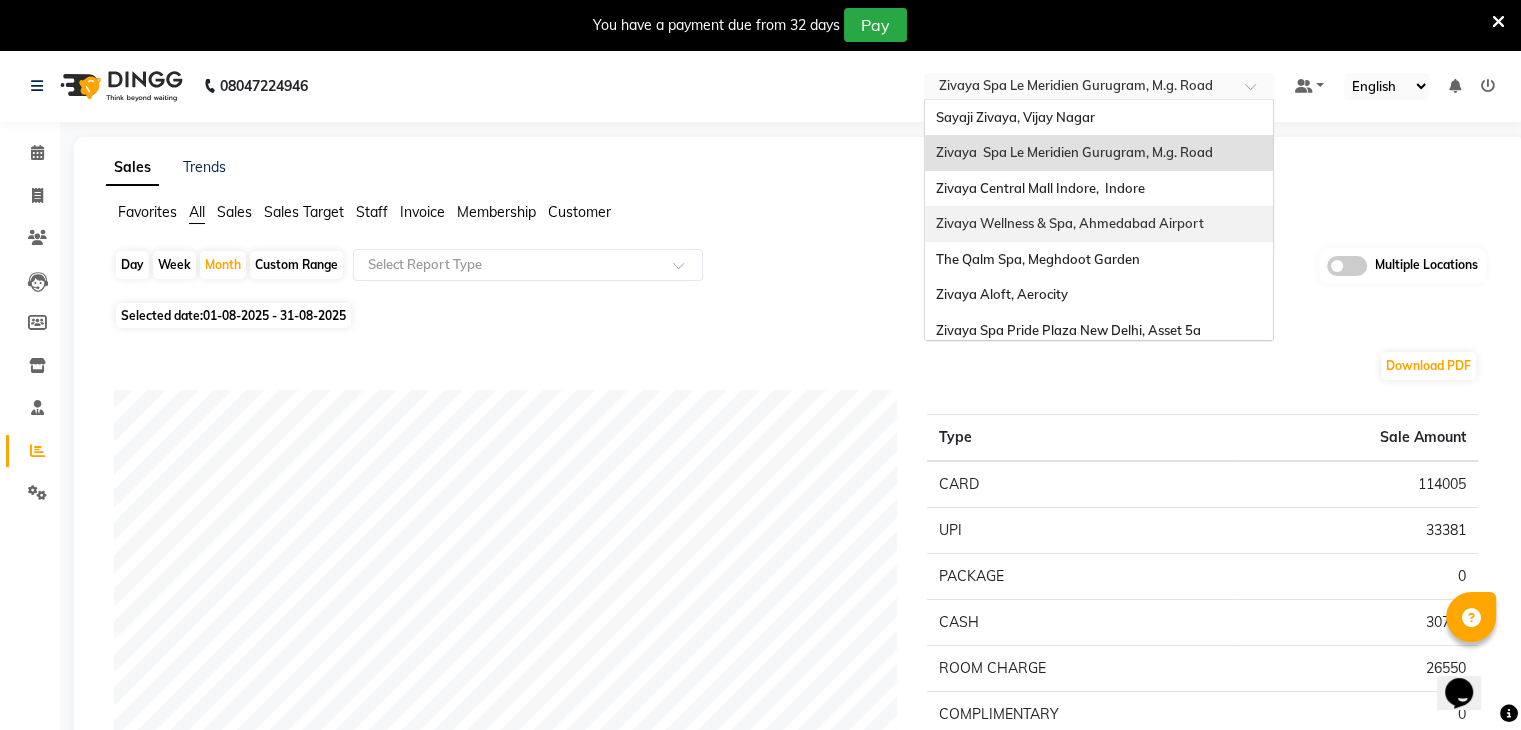 click on "Zivaya Wellness & Spa, Ahmedabad Airport" at bounding box center (1069, 223) 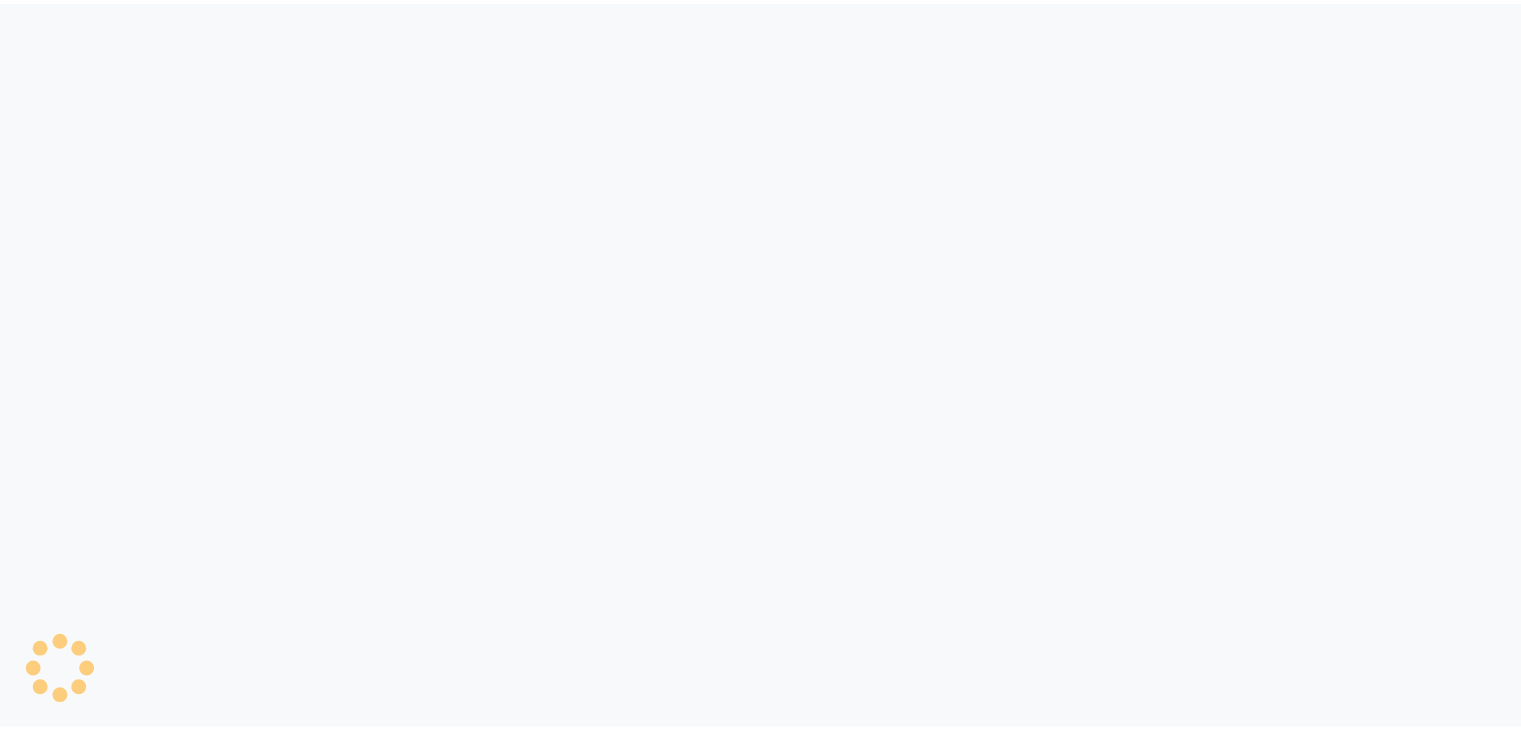 scroll, scrollTop: 0, scrollLeft: 0, axis: both 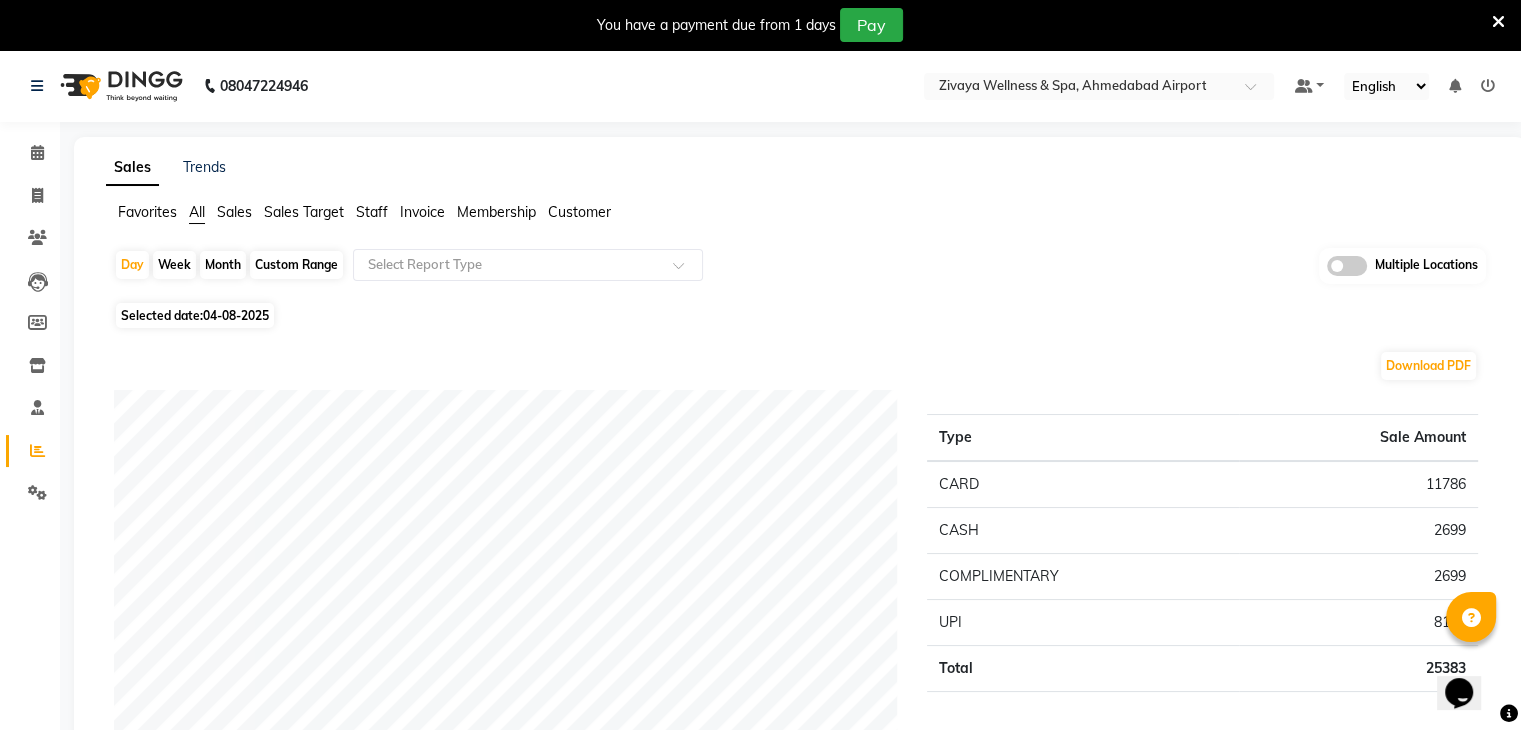 click on "Selected date:  04-08-2025" 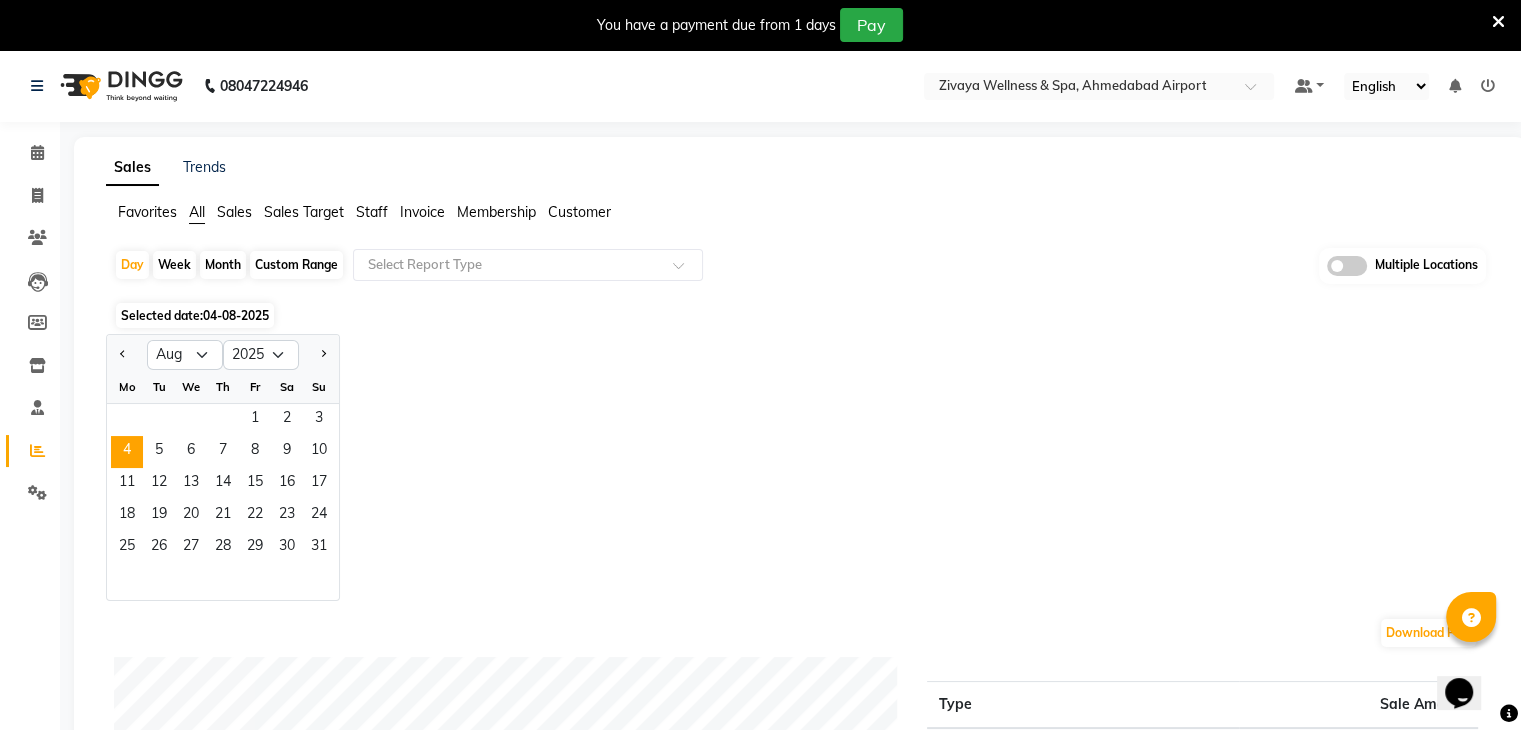click on "Month" 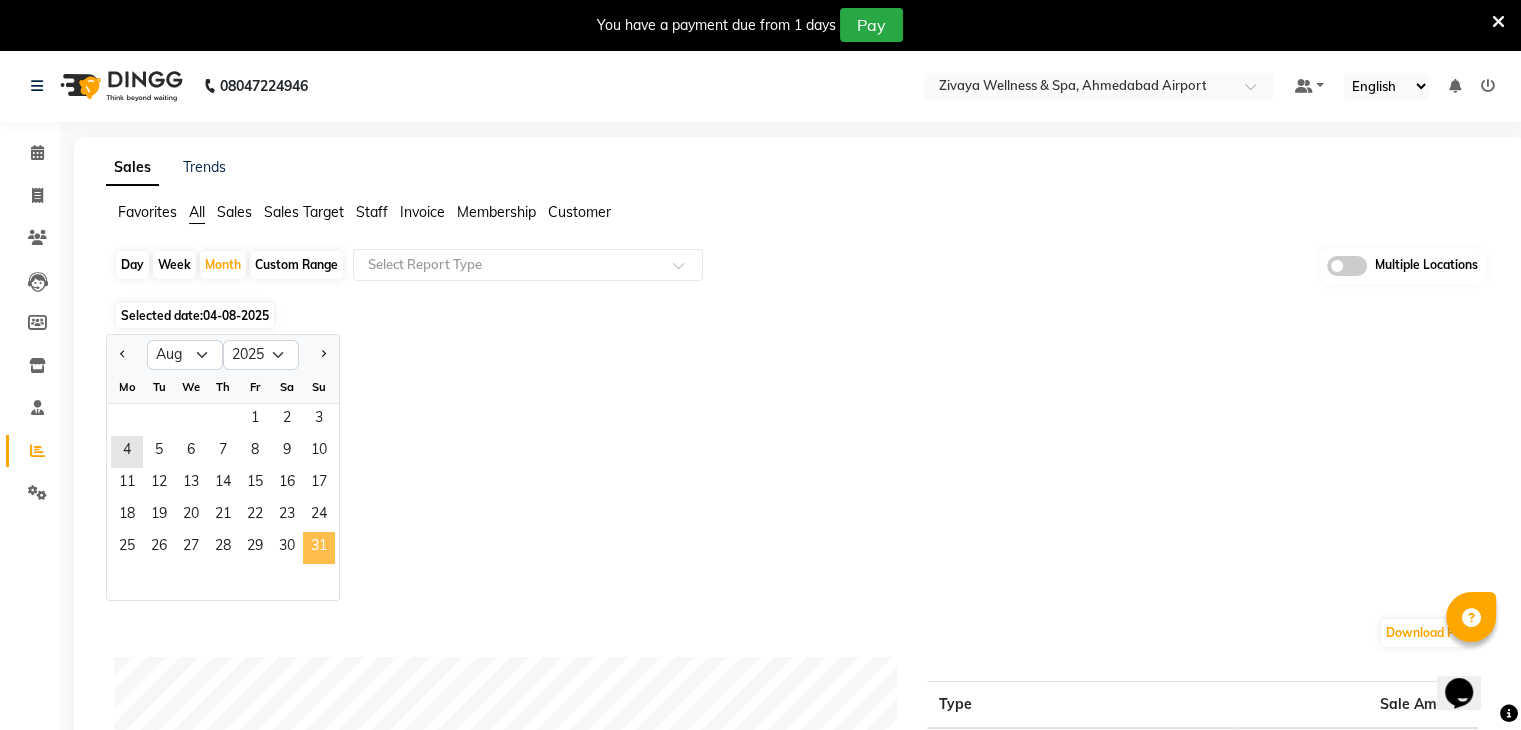 drag, startPoint x: 256, startPoint y: 421, endPoint x: 324, endPoint y: 547, distance: 143.1782 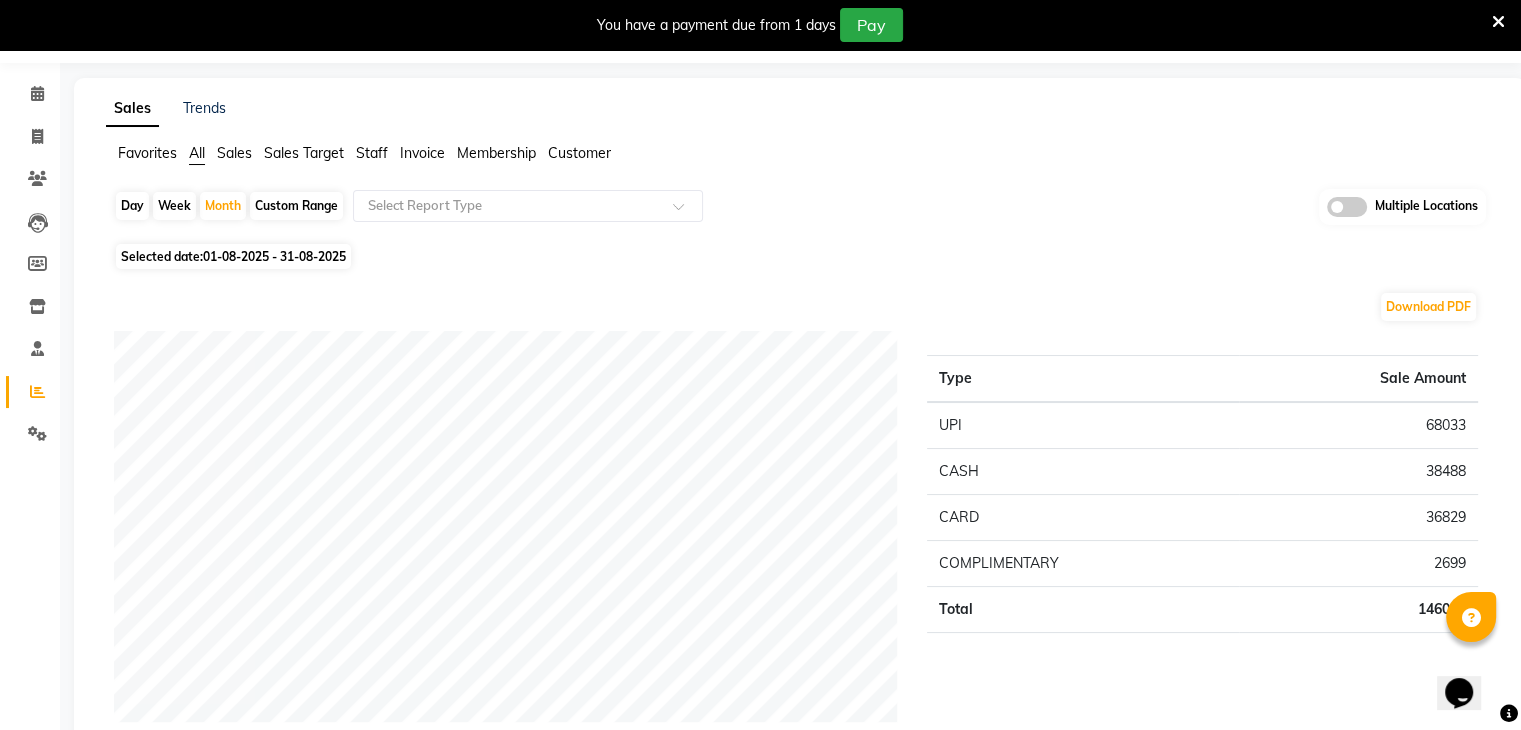scroll, scrollTop: 0, scrollLeft: 0, axis: both 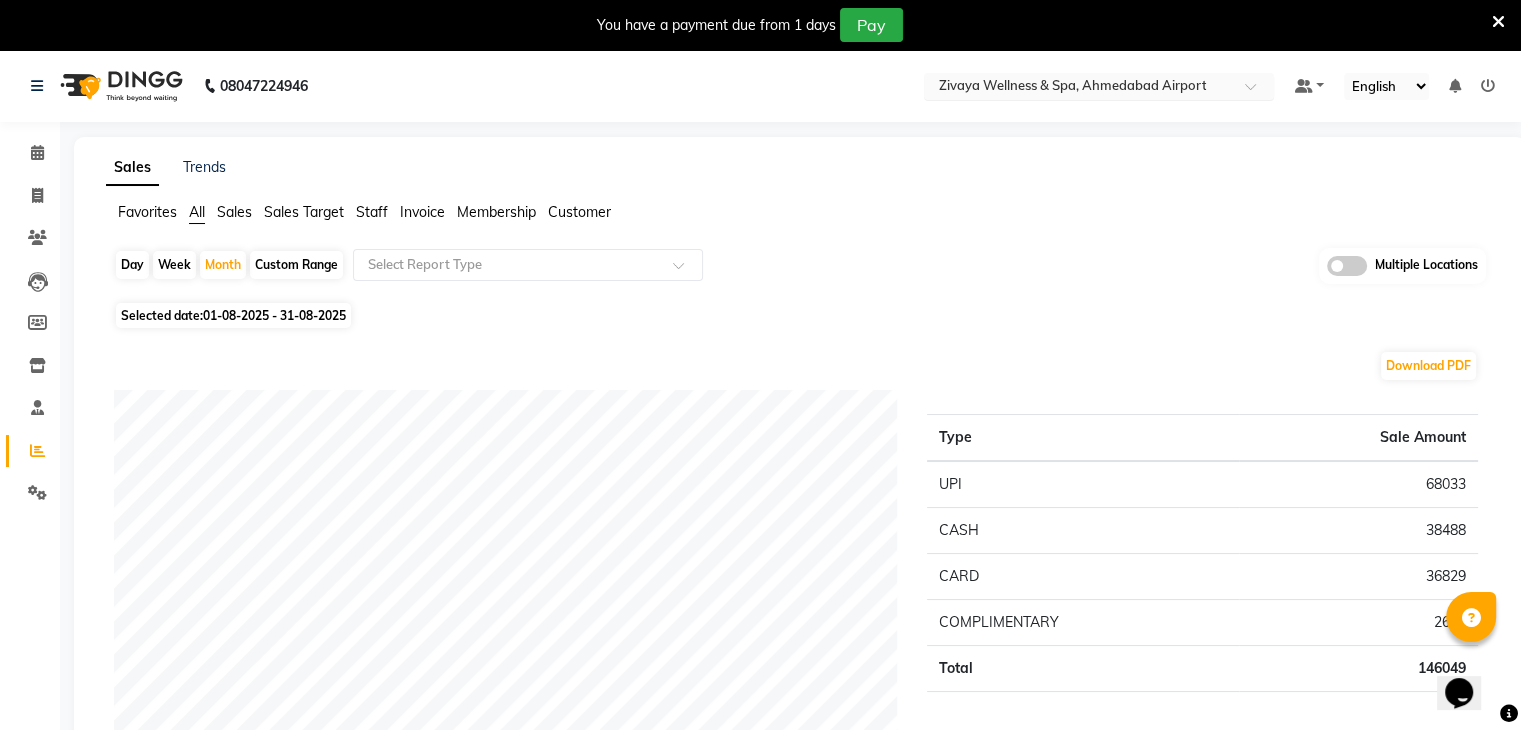 click at bounding box center [1079, 88] 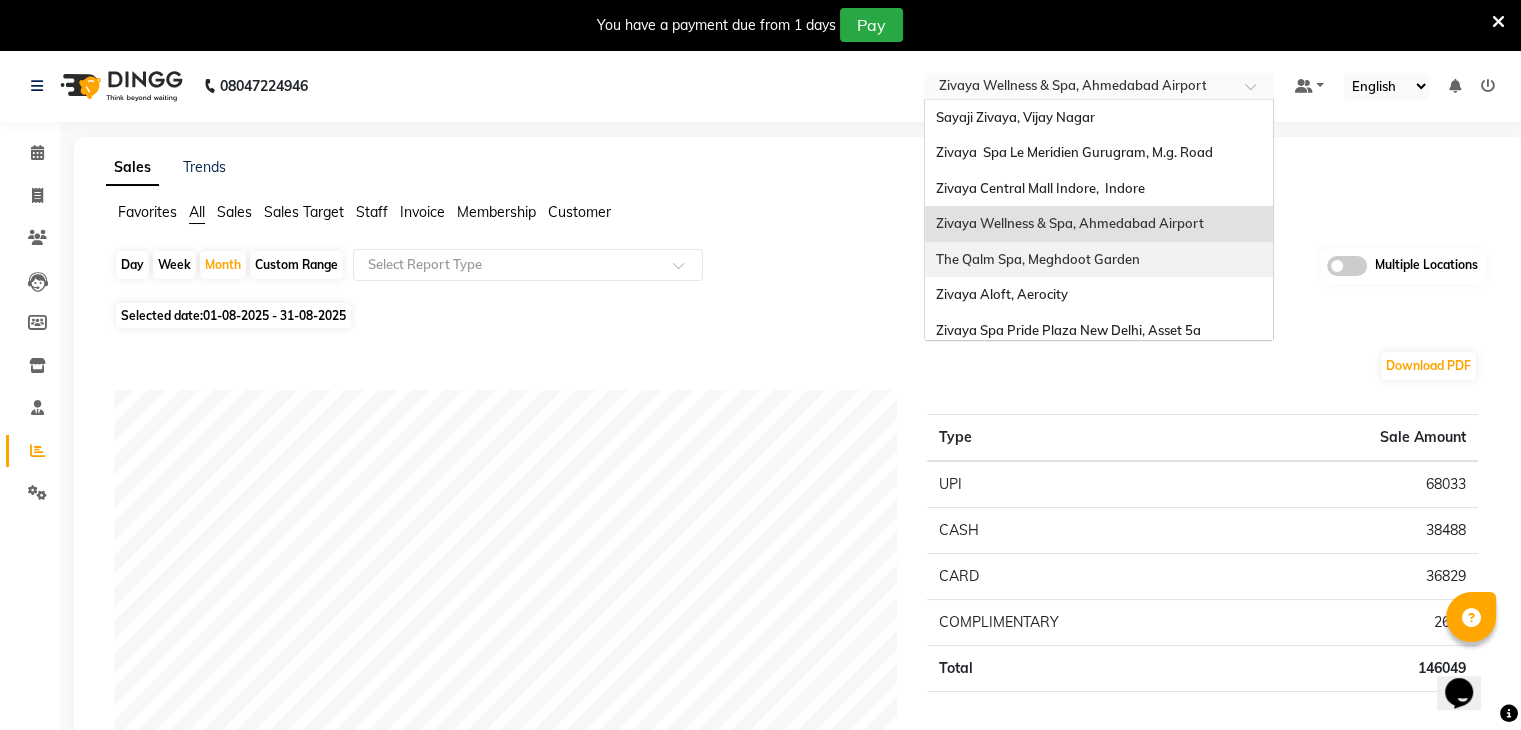 click on "The Qalm Spa, Meghdoot Garden" at bounding box center [1099, 260] 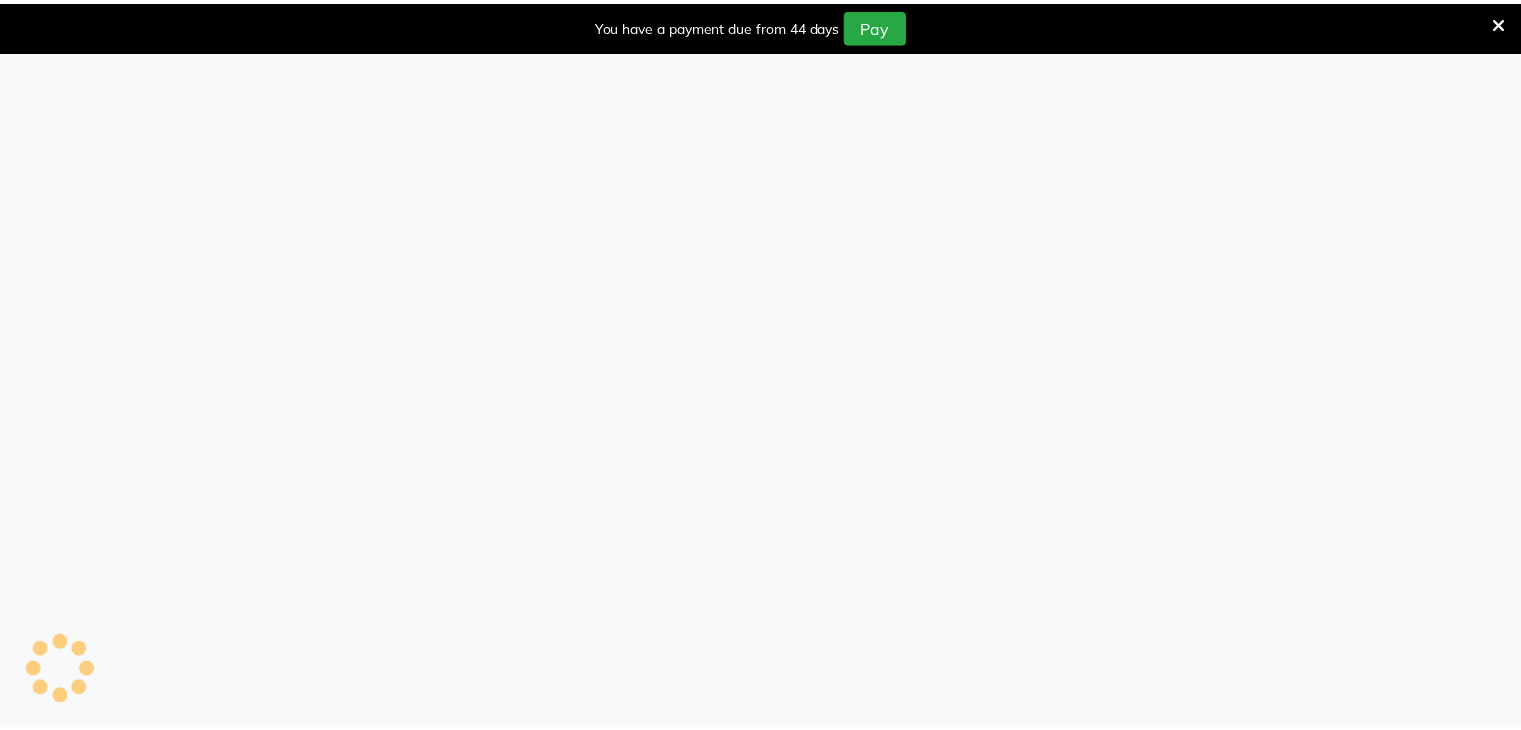 scroll, scrollTop: 0, scrollLeft: 0, axis: both 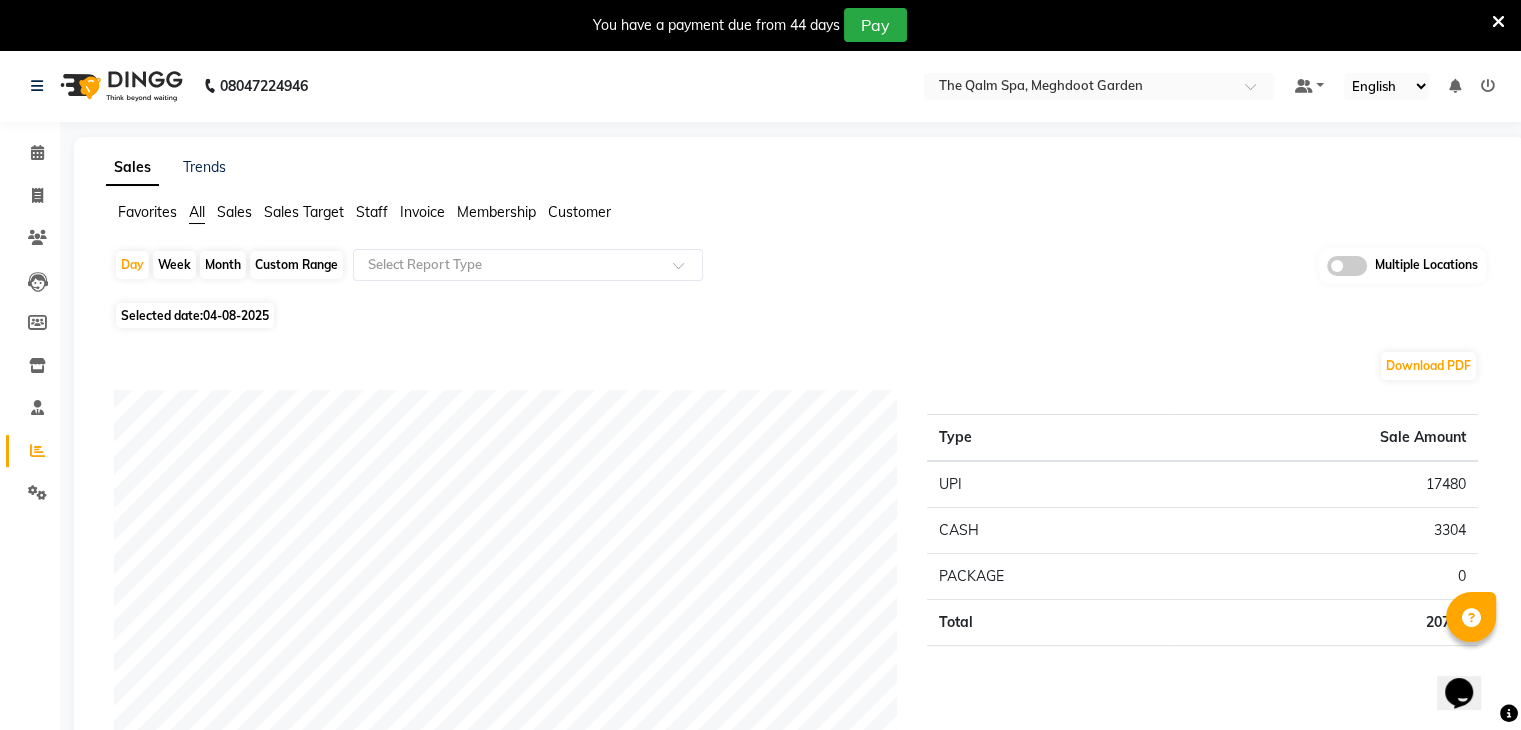 click on "Month" 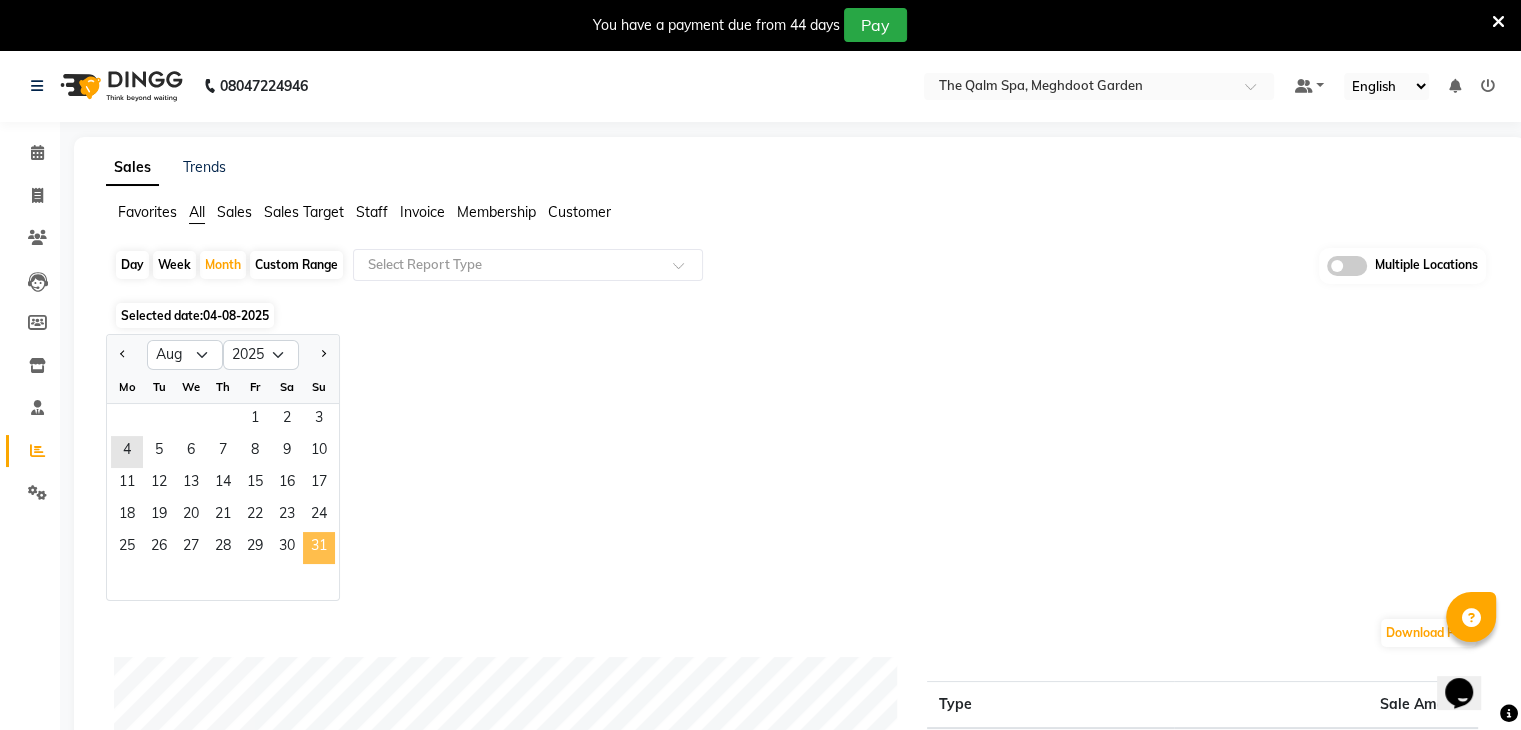 drag, startPoint x: 256, startPoint y: 423, endPoint x: 320, endPoint y: 549, distance: 141.32233 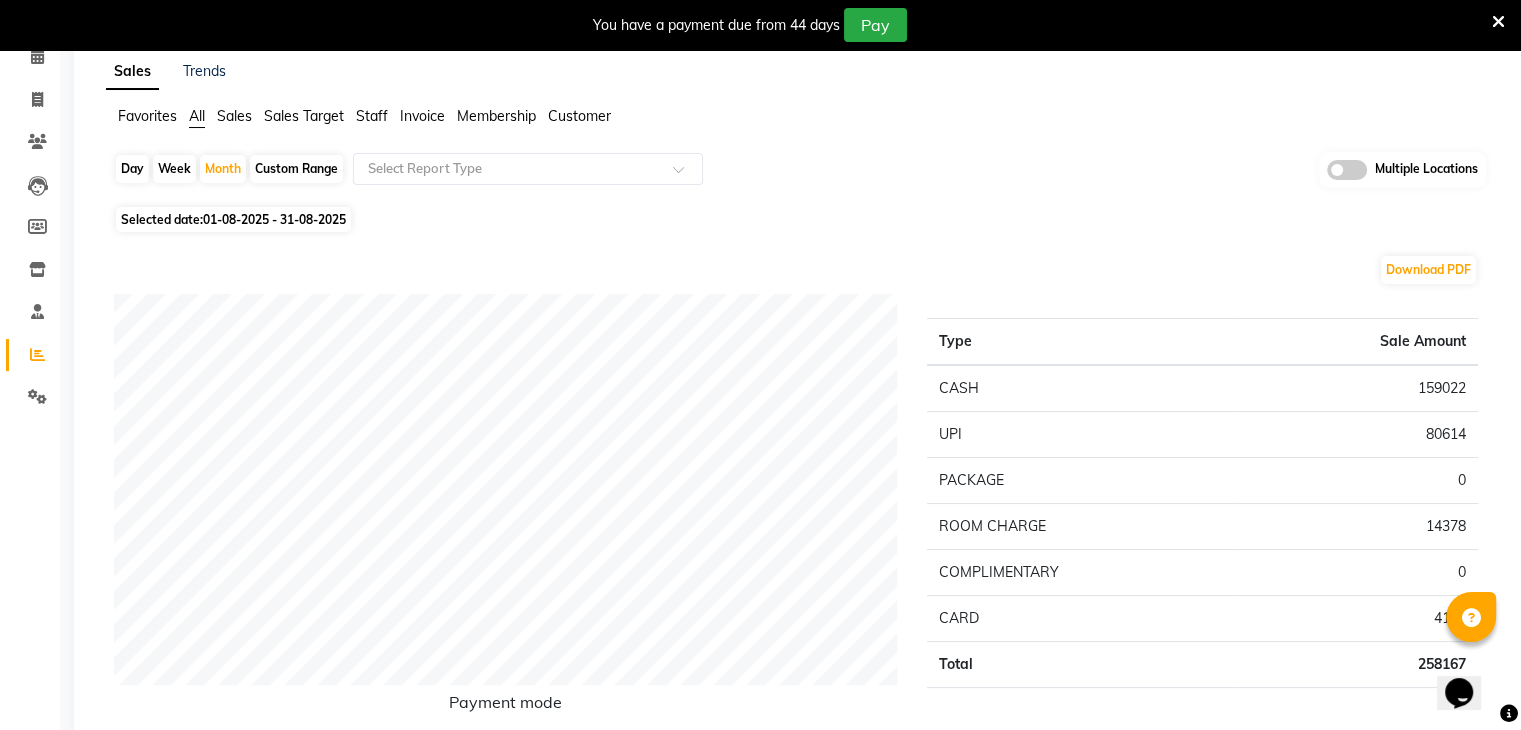 scroll, scrollTop: 0, scrollLeft: 0, axis: both 